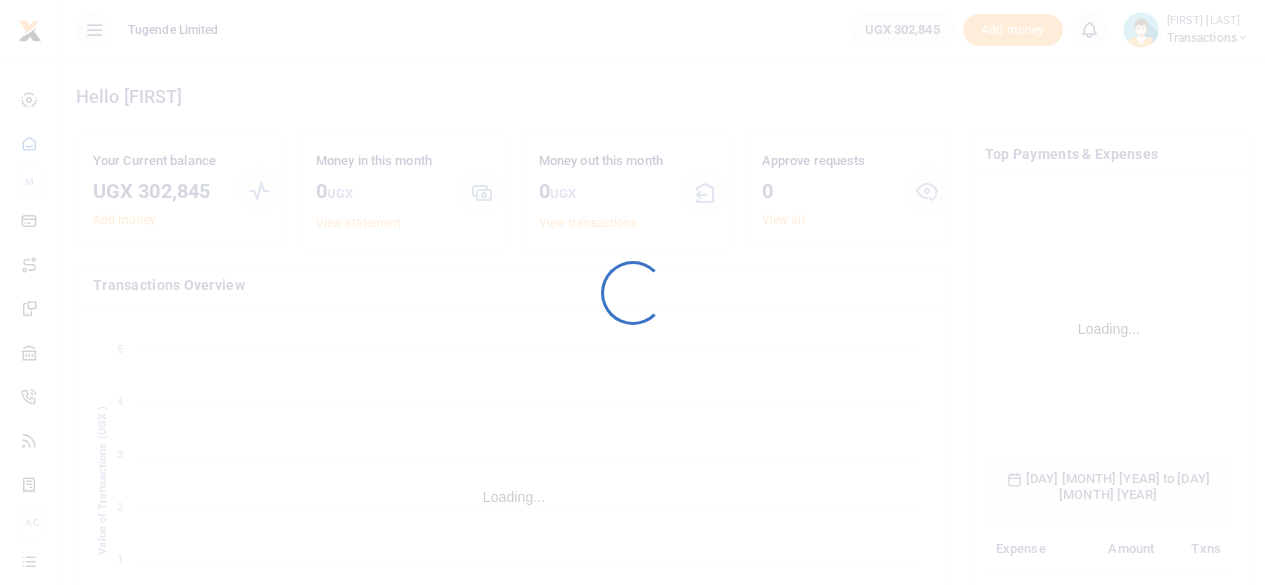 scroll, scrollTop: 0, scrollLeft: 0, axis: both 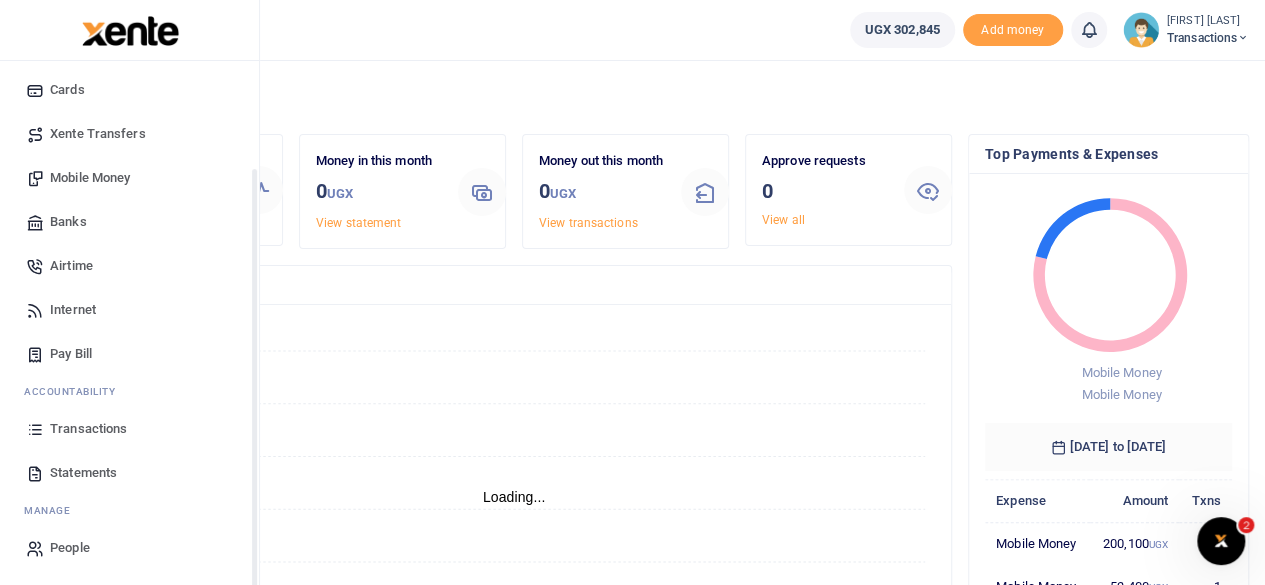 click on "Transactions" at bounding box center [88, 429] 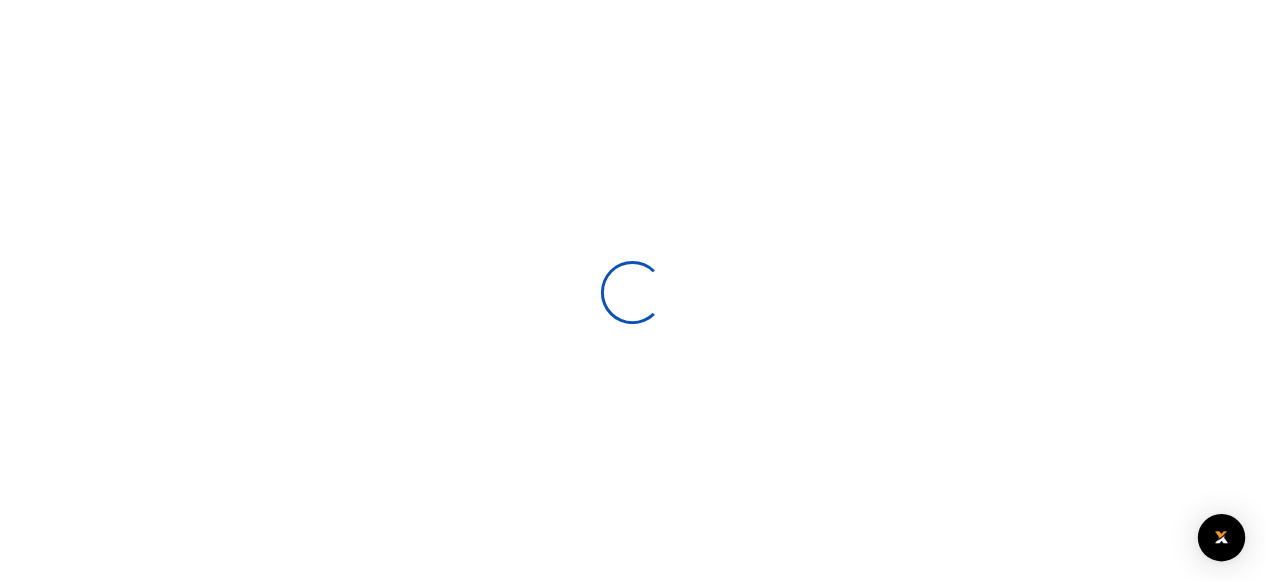 scroll, scrollTop: 0, scrollLeft: 0, axis: both 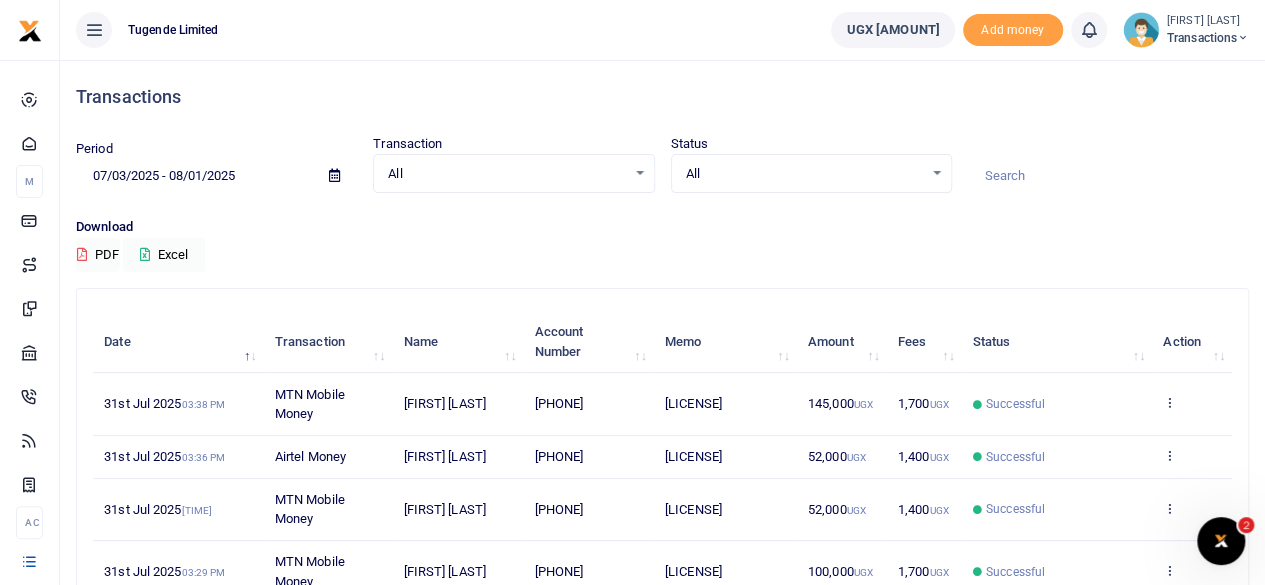 click at bounding box center [1108, 176] 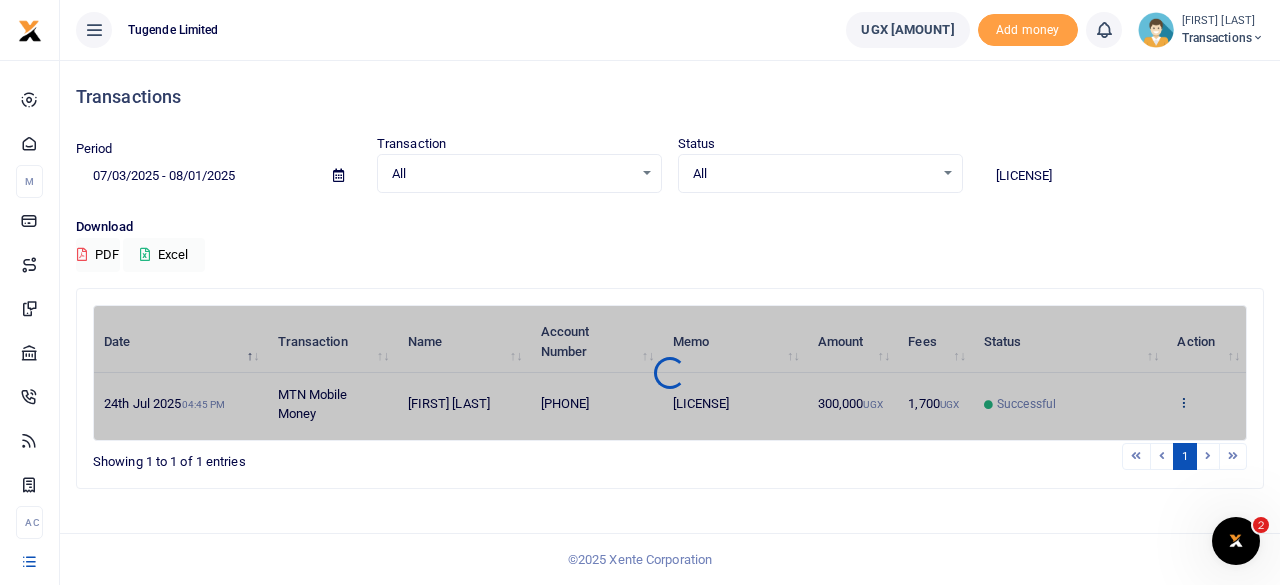 click on "Date Transaction Name Account Number Memo Amount Fees Status Action 24th Jul 2025  04:45 PM MTN Mobile Money Wilson Kamugisha 256776989898 UGH335Z 300,000 UGX  1,700 UGX  Successful
View details
Send again" at bounding box center [670, 373] 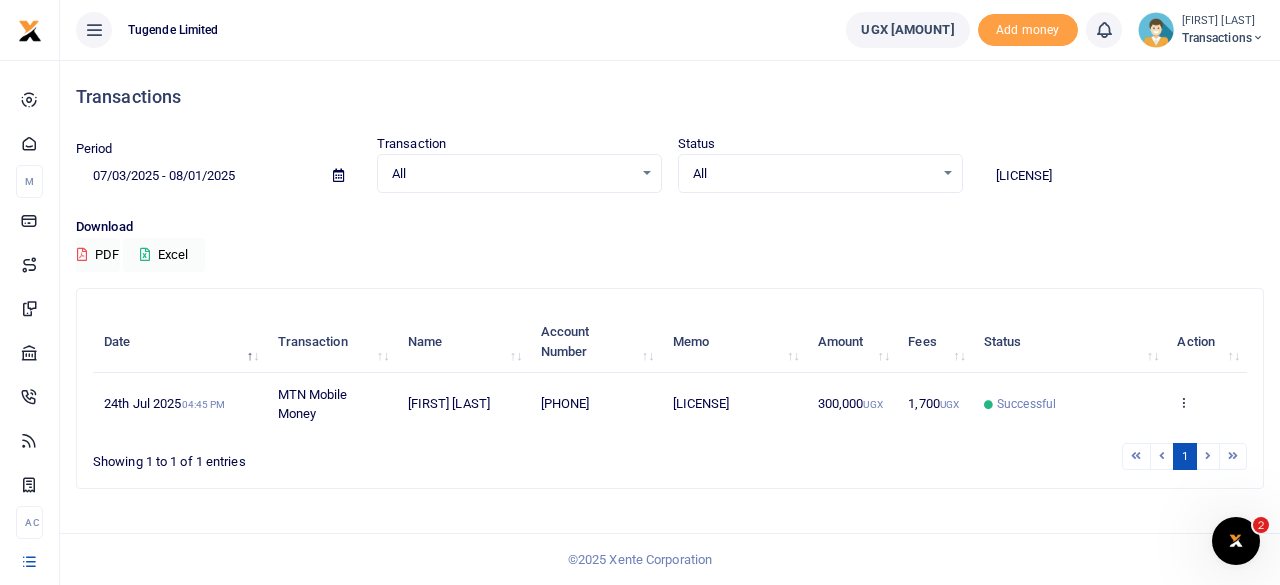 click at bounding box center (1183, 402) 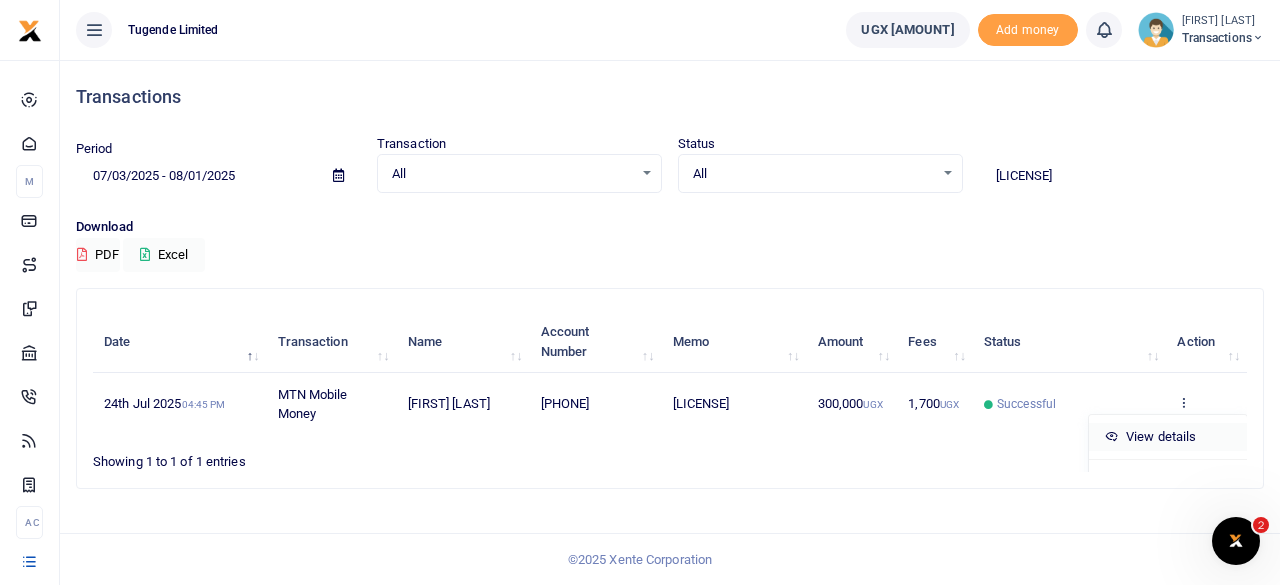 click on "View details" at bounding box center (1168, 437) 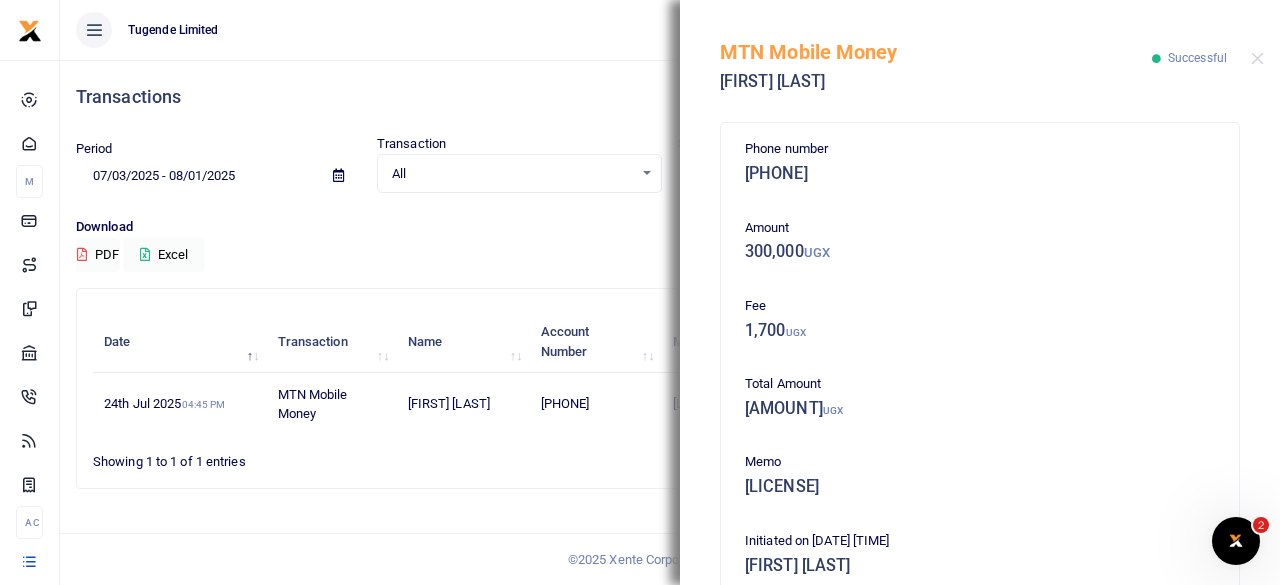 scroll, scrollTop: 477, scrollLeft: 0, axis: vertical 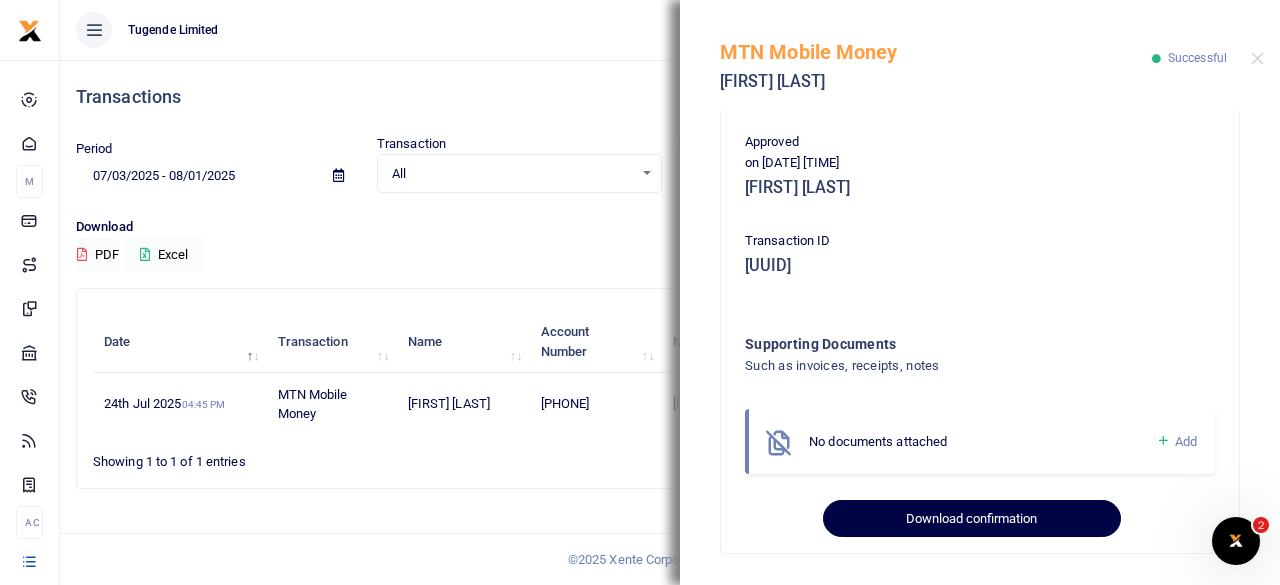 click on "Download confirmation" at bounding box center [971, 519] 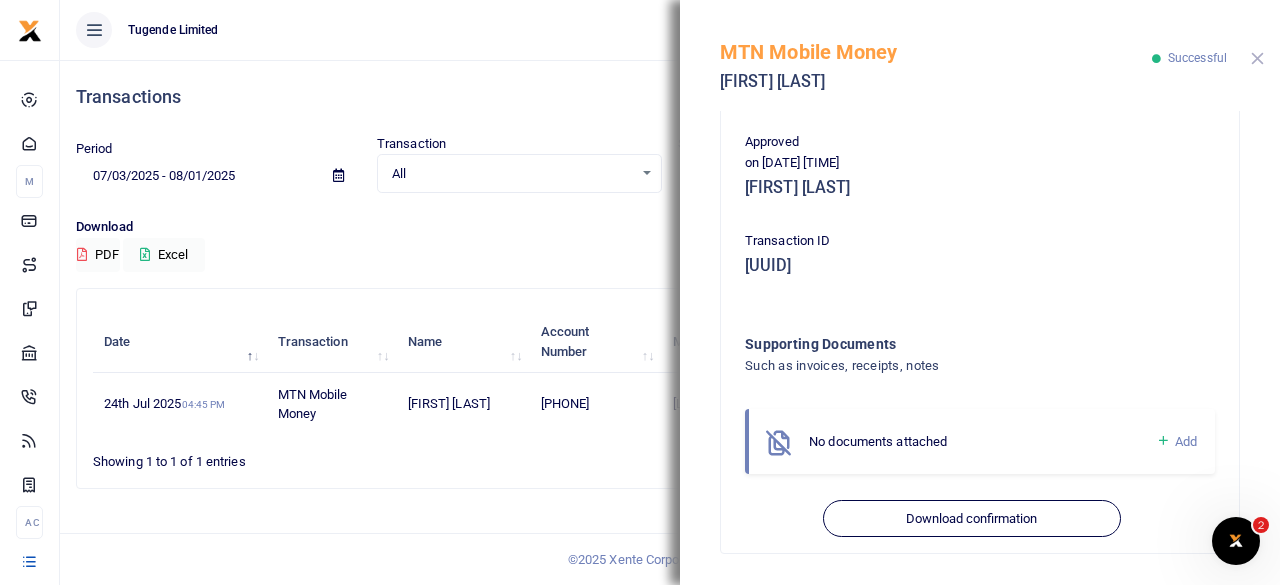 click at bounding box center [1257, 58] 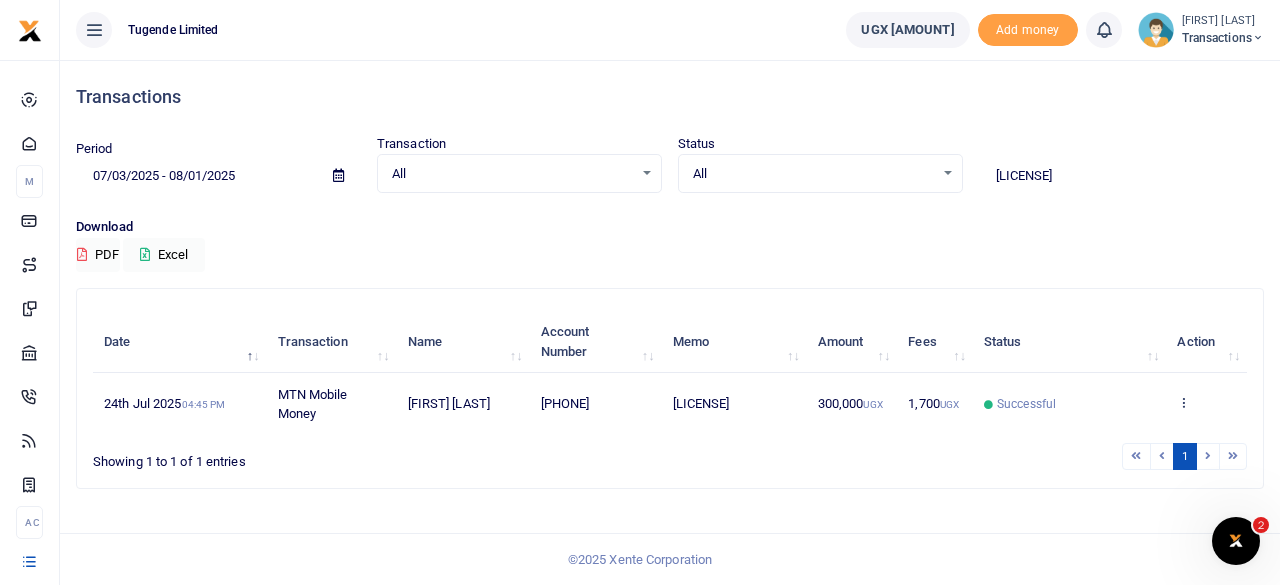click on "UGH335Z" at bounding box center [1121, 176] 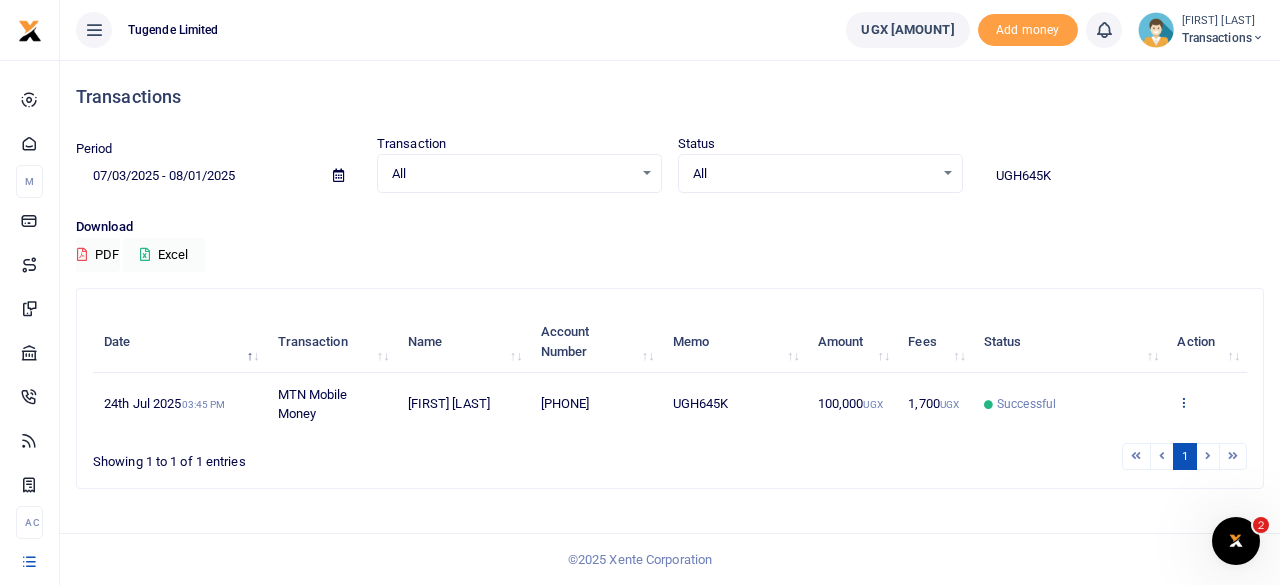 type on "UGH645K" 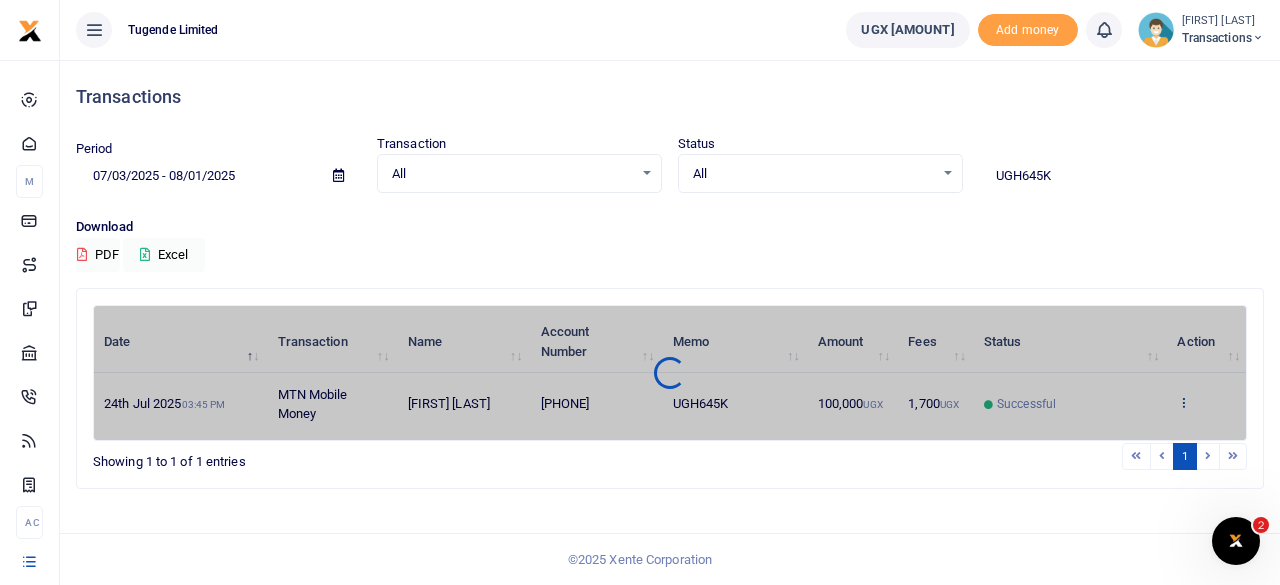 click on "Date Transaction Name Account Number Memo Amount Fees Status Action 24th Jul 2025  03:45 PM MTN Mobile Money Wilson Kamugisha 256776989898 UGH645K 100,000 UGX  1,700 UGX  Successful
View details
Send again" at bounding box center [670, 373] 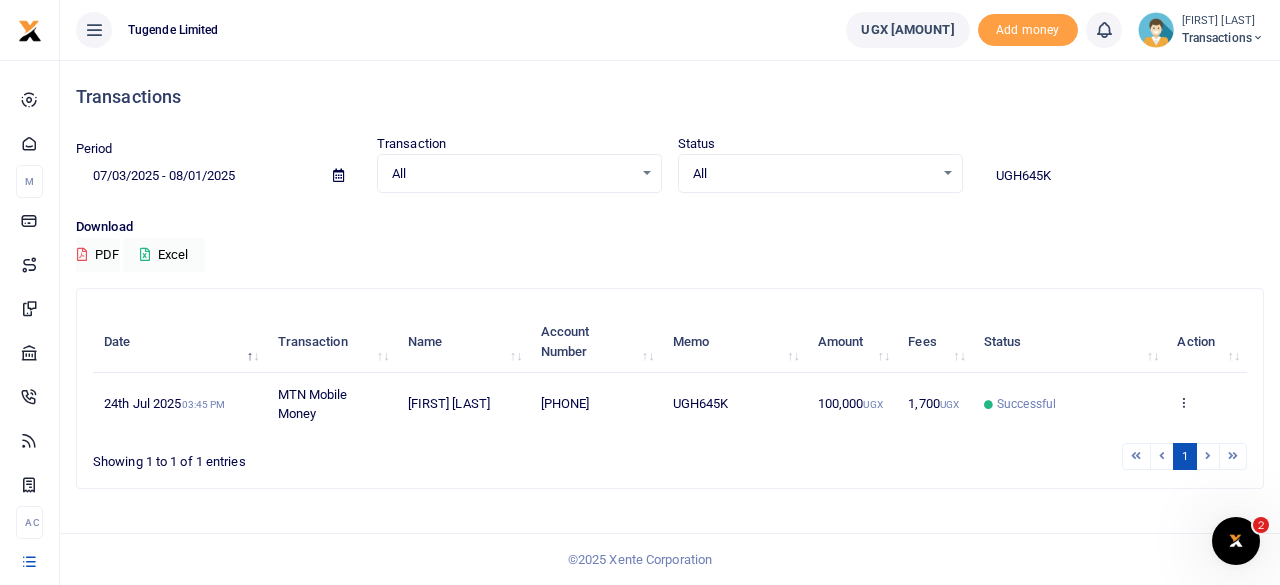 click at bounding box center (1183, 402) 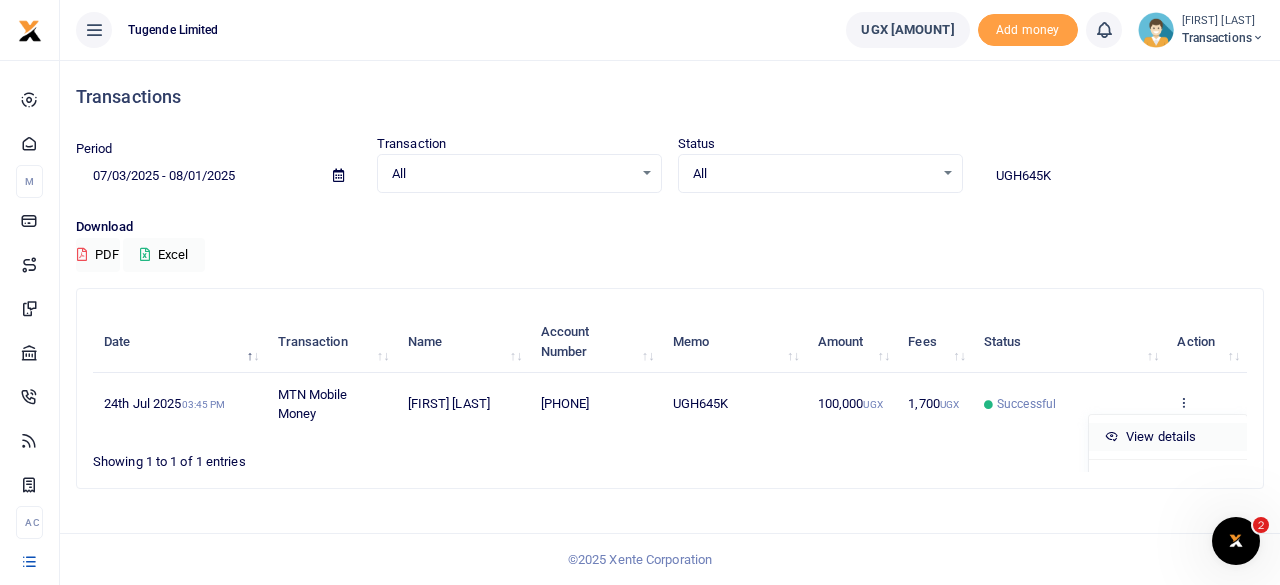 click on "View details" at bounding box center [1168, 437] 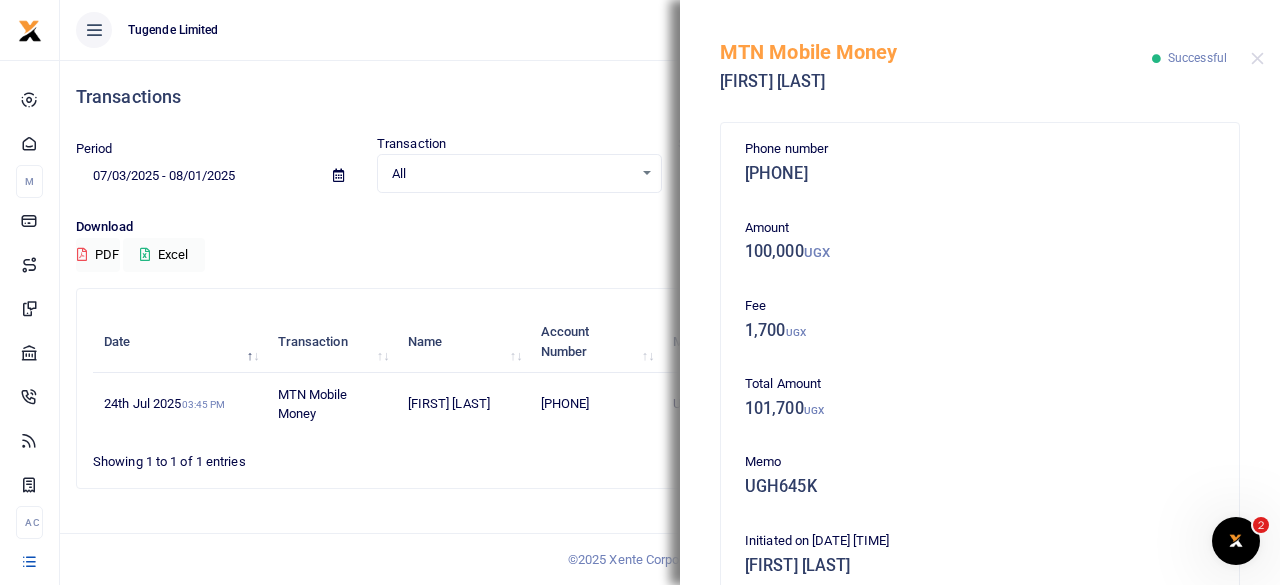 scroll, scrollTop: 477, scrollLeft: 0, axis: vertical 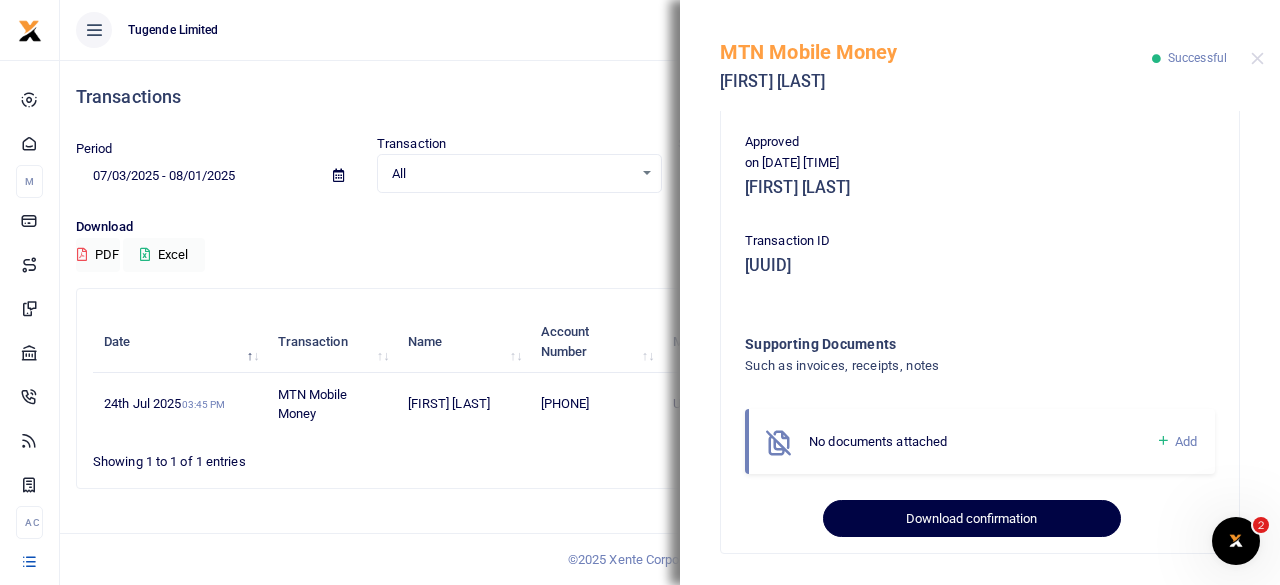 click on "Download confirmation" at bounding box center [971, 519] 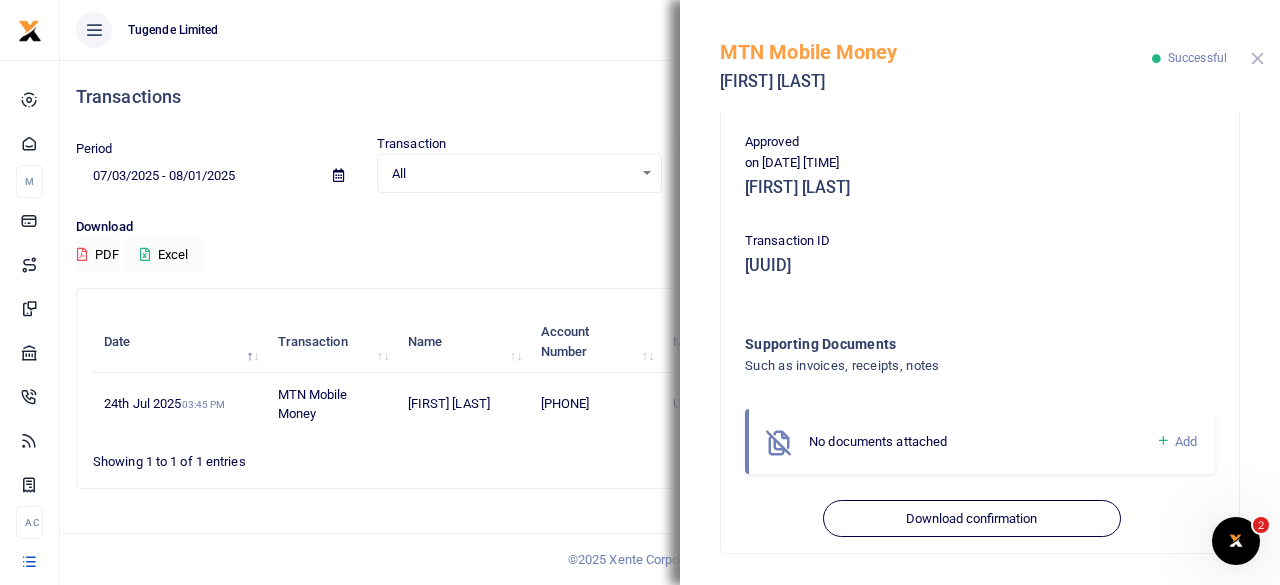 click at bounding box center (1257, 58) 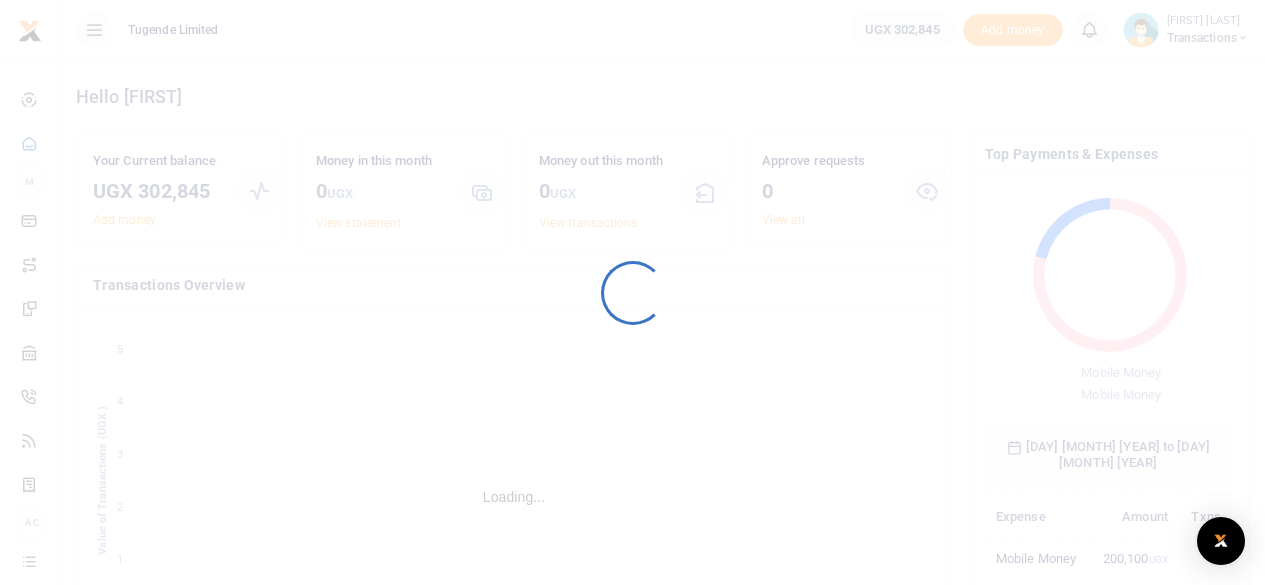scroll, scrollTop: 0, scrollLeft: 0, axis: both 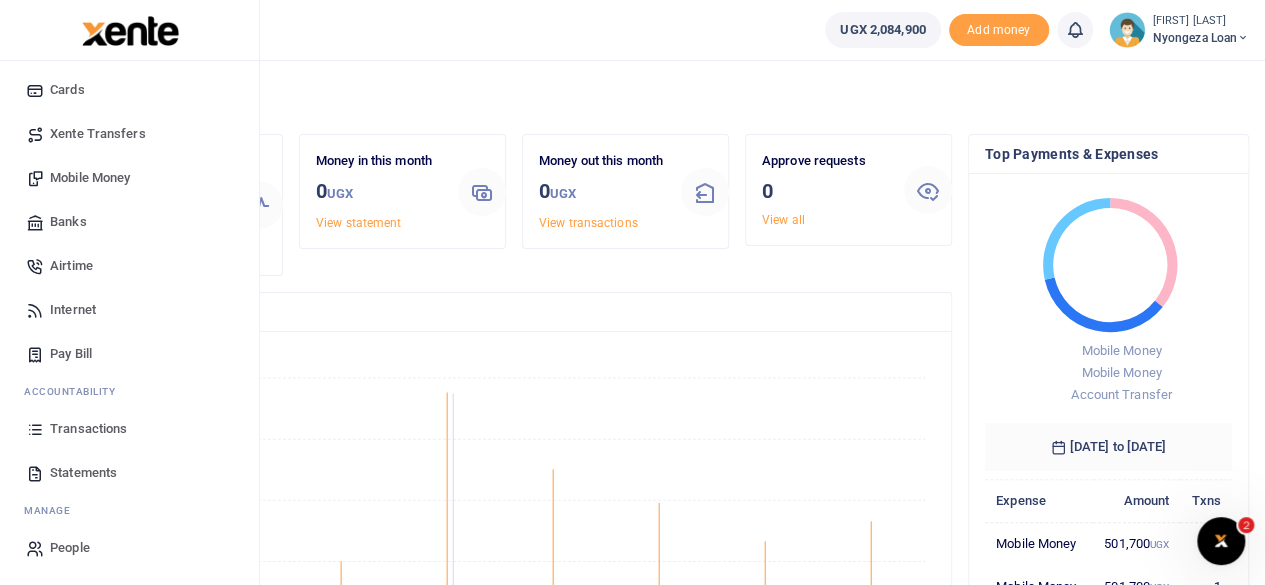 click on "Statements" at bounding box center [129, 473] 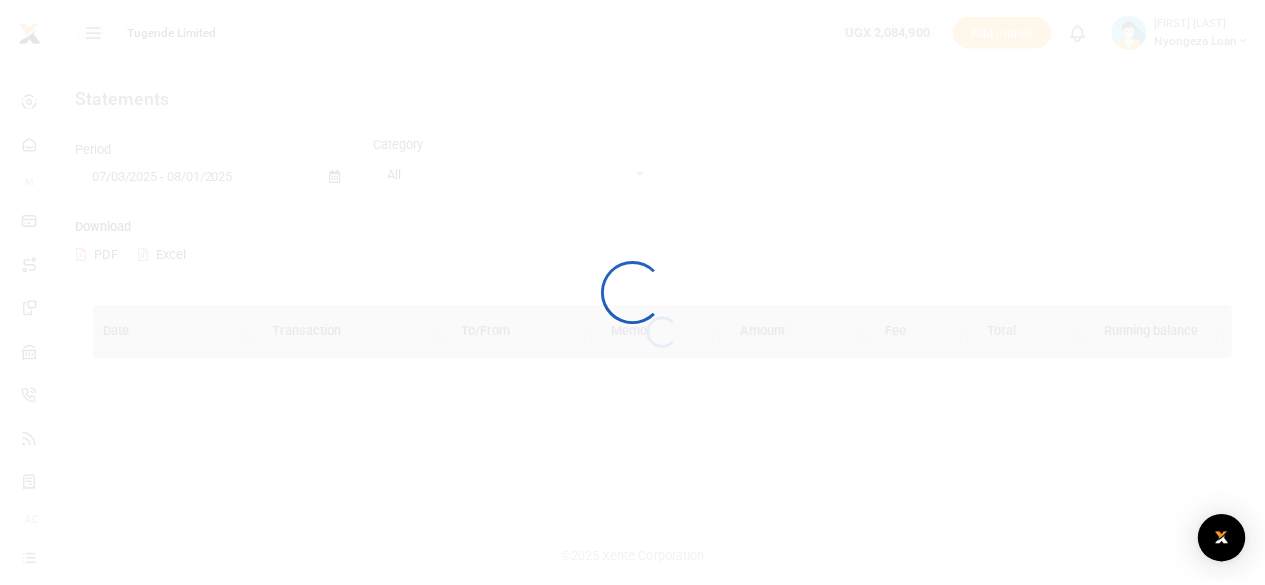scroll, scrollTop: 0, scrollLeft: 0, axis: both 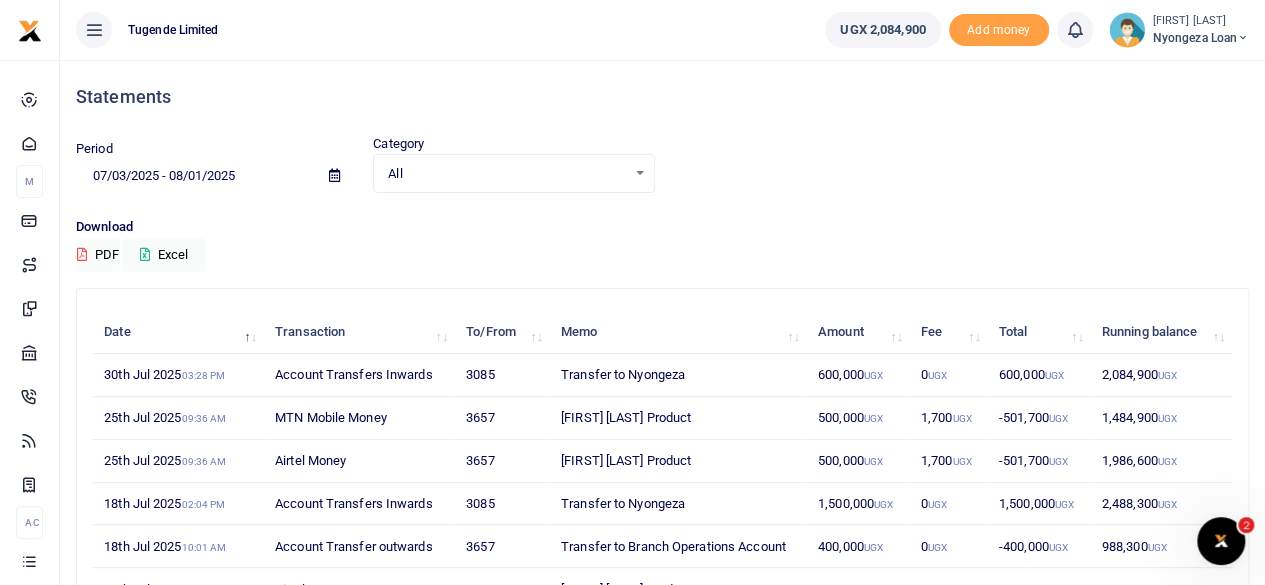 click at bounding box center [334, 175] 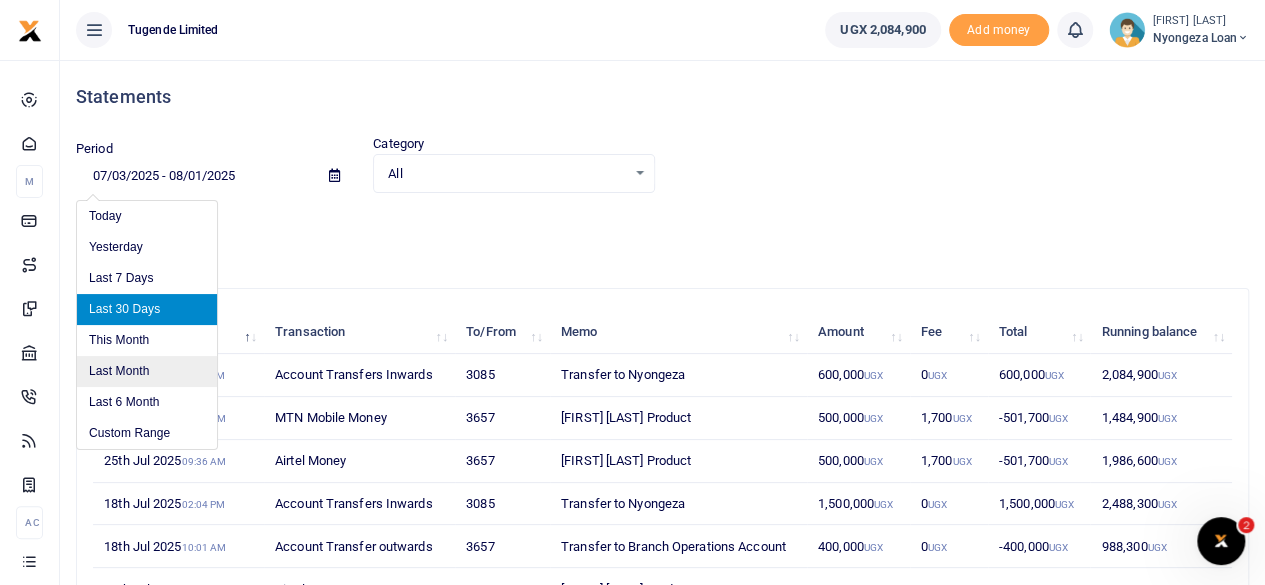 click on "Last Month" at bounding box center [147, 371] 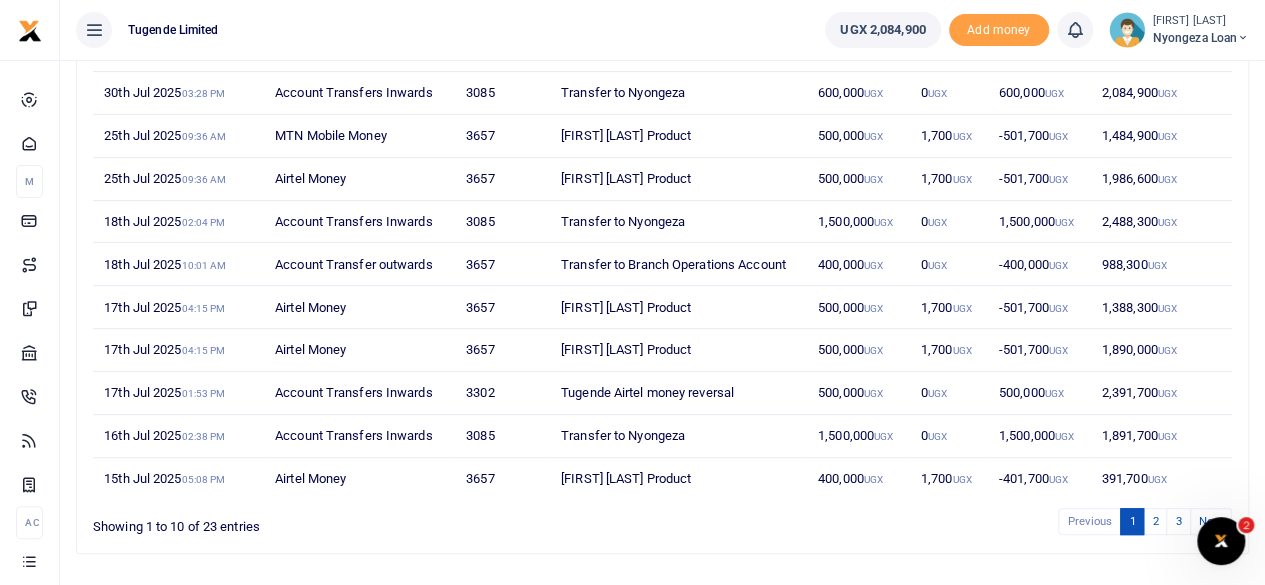 scroll, scrollTop: 0, scrollLeft: 0, axis: both 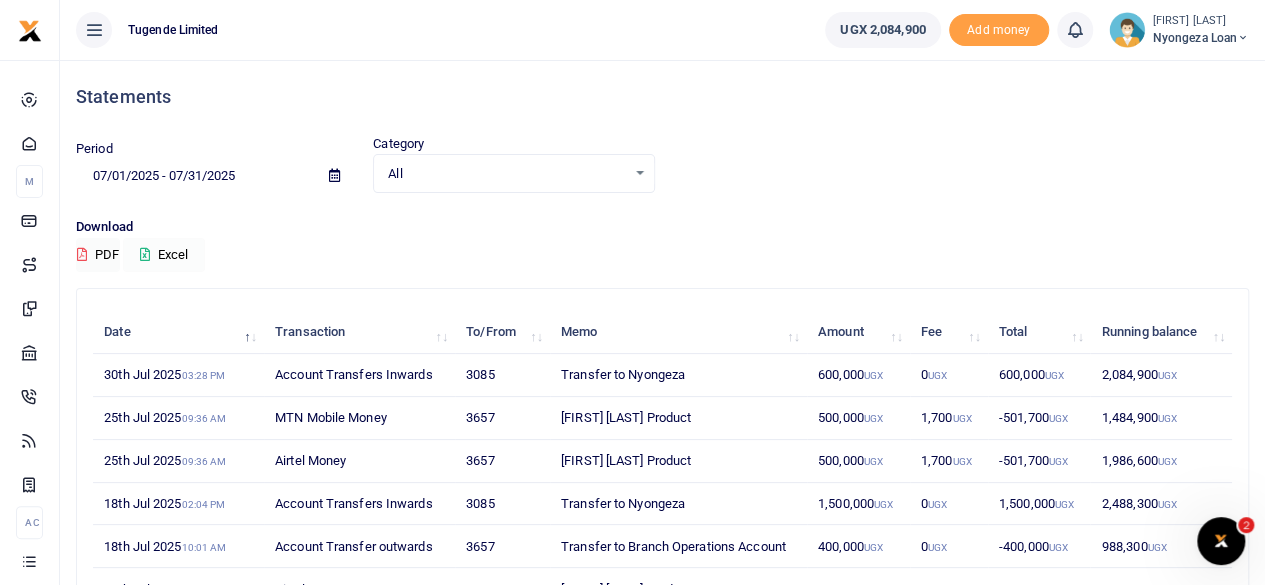 click on "Excel" at bounding box center (164, 255) 